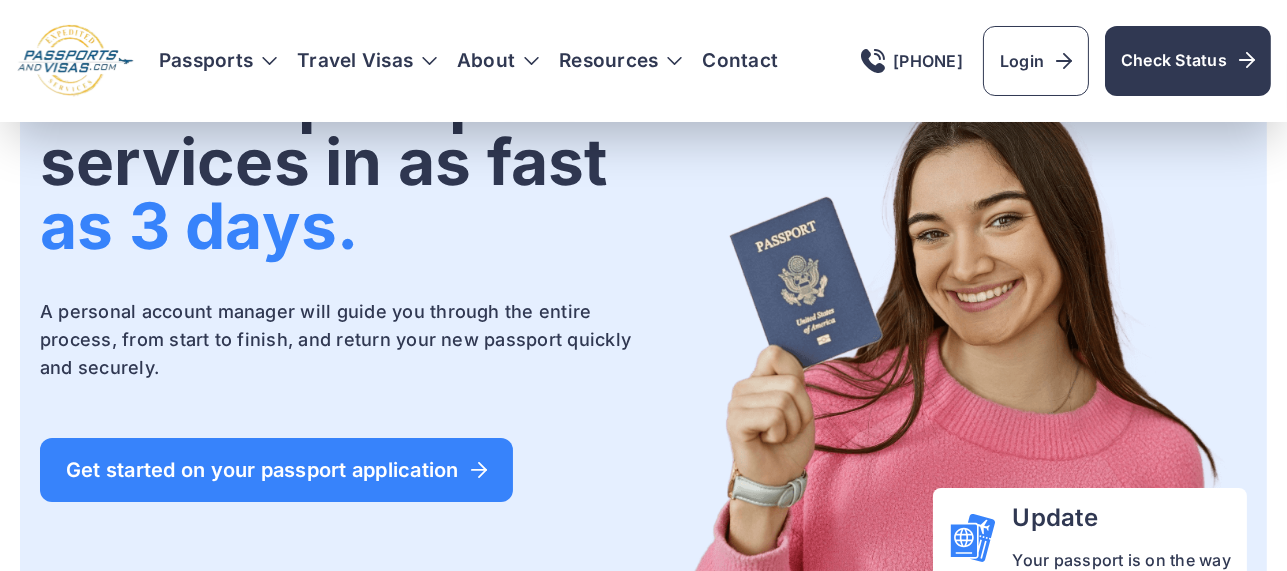 scroll, scrollTop: 0, scrollLeft: 0, axis: both 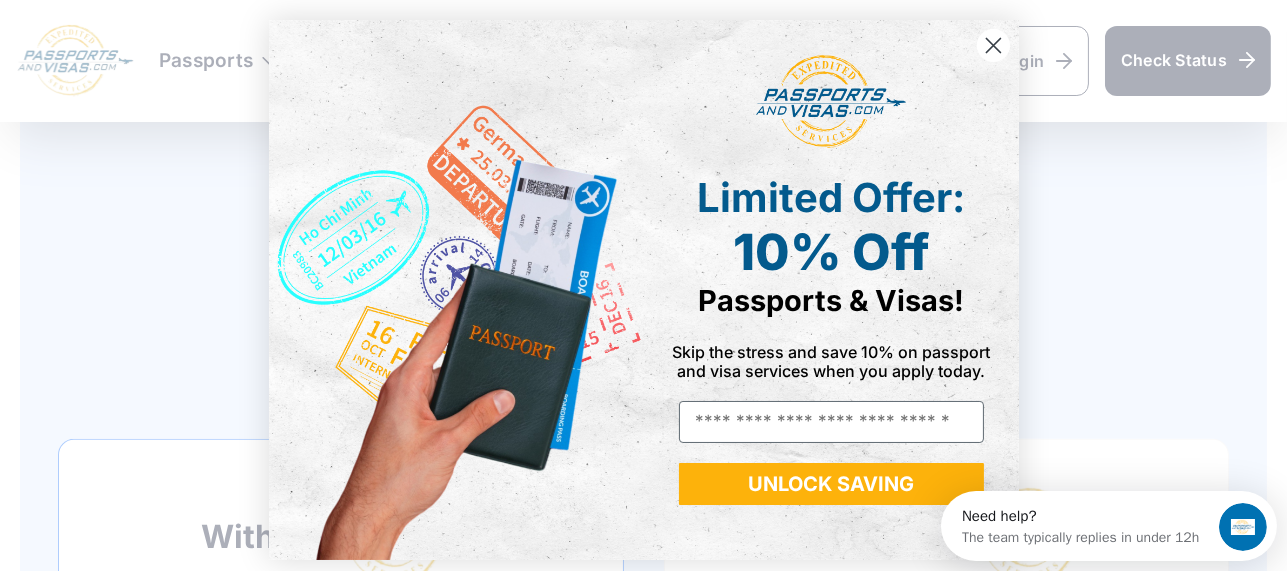 click 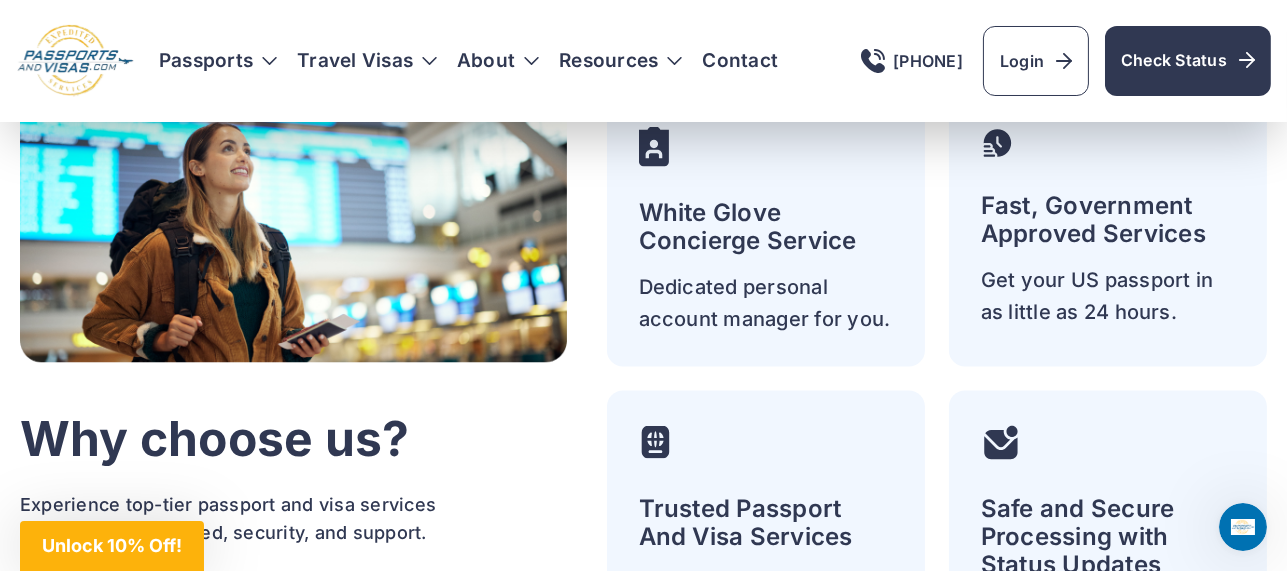 scroll, scrollTop: 4843, scrollLeft: 0, axis: vertical 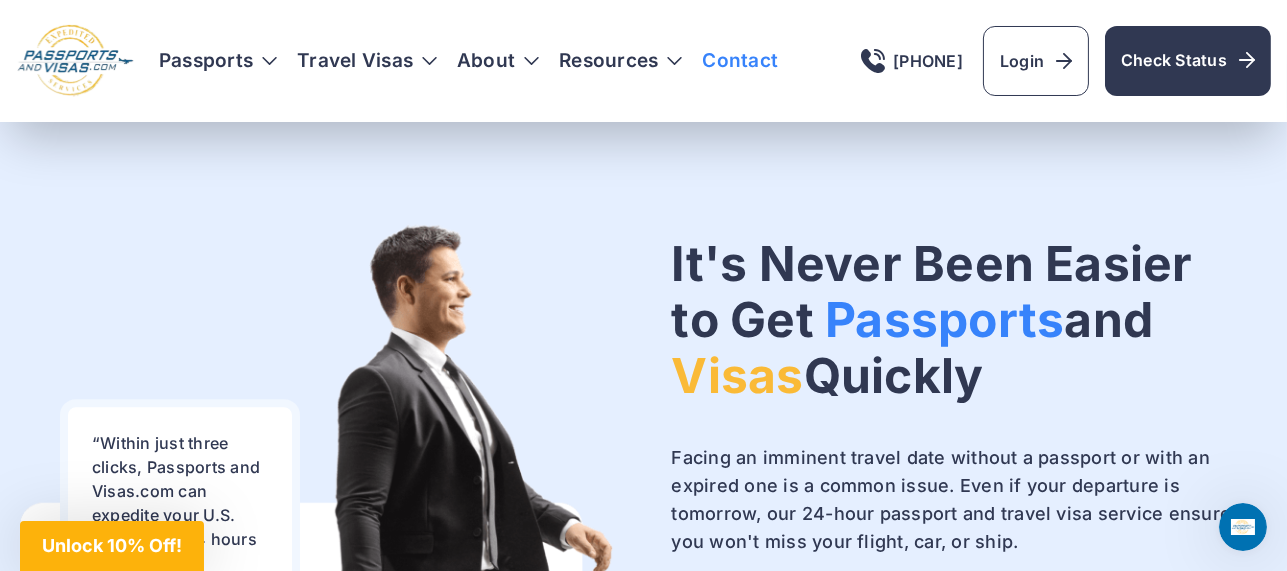 click on "Contact" at bounding box center (740, 61) 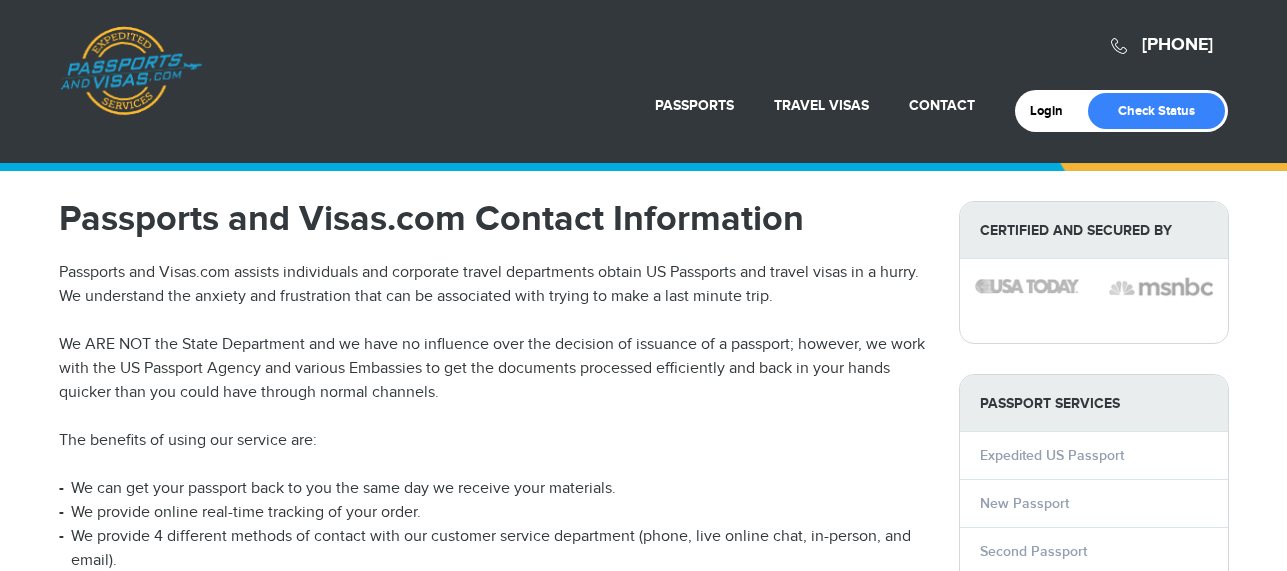 scroll, scrollTop: 0, scrollLeft: 0, axis: both 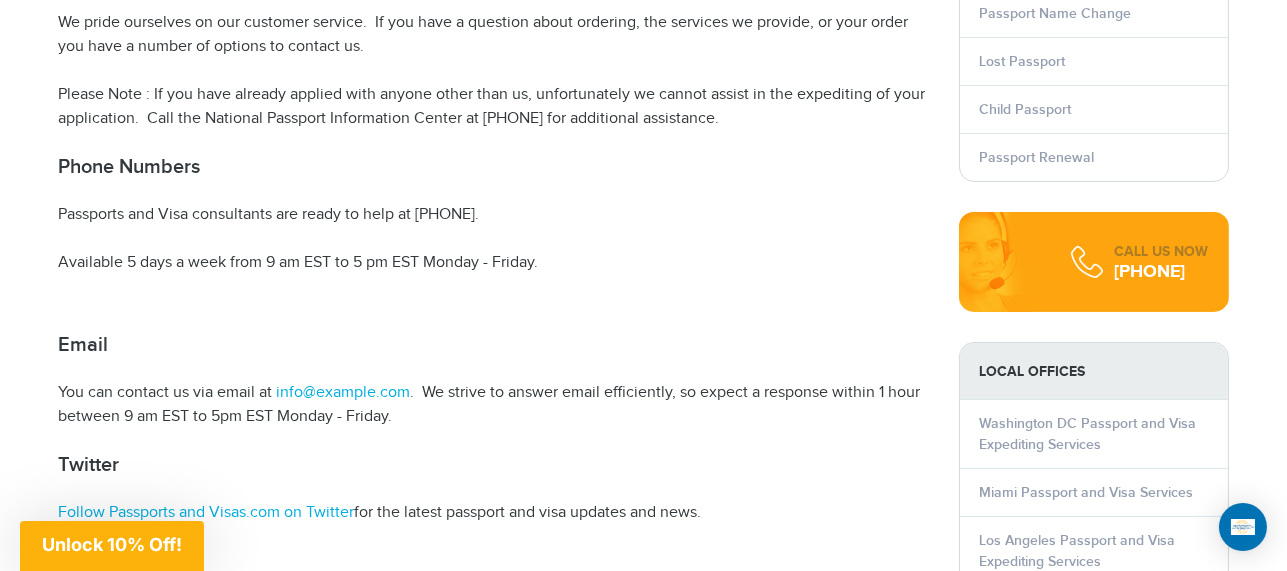 click on "Passports and Visa consultants are ready to help at [PHONE]." at bounding box center (494, 215) 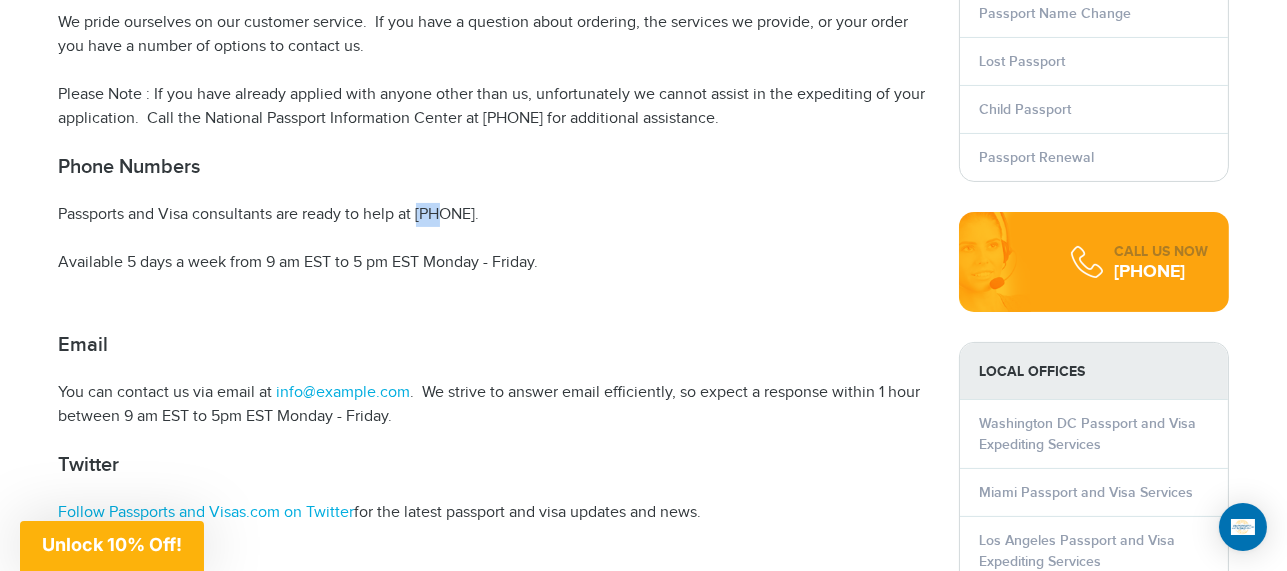 click on "Passports and Visa consultants are ready to help at [PHONE]." at bounding box center [494, 215] 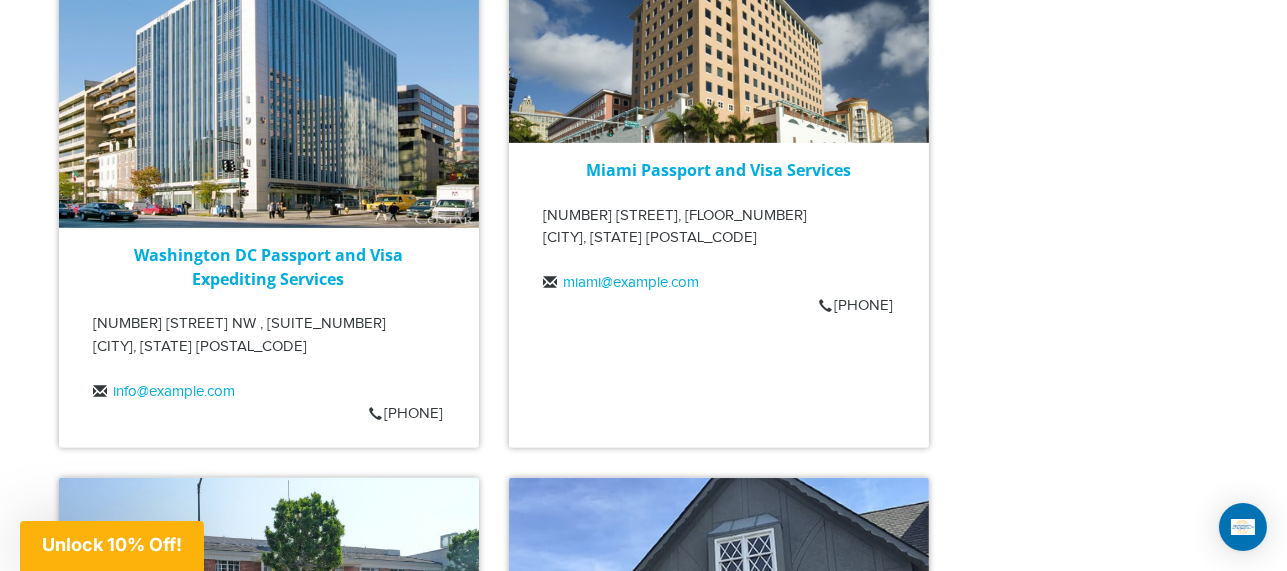 scroll, scrollTop: 1568, scrollLeft: 0, axis: vertical 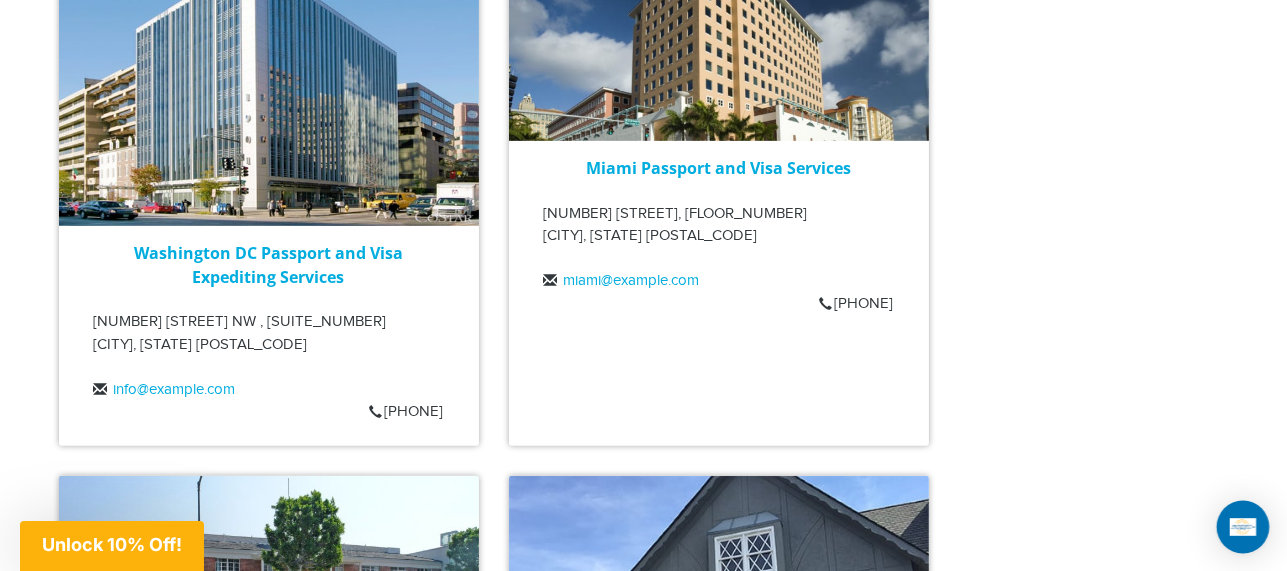 click at bounding box center [1243, 527] 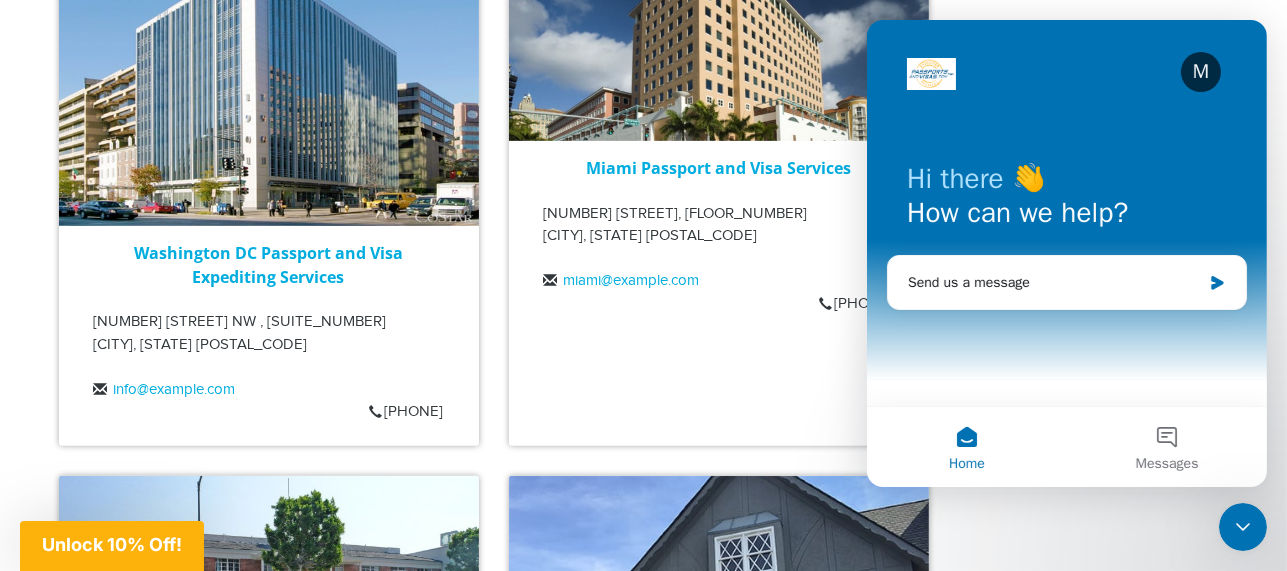 scroll, scrollTop: 0, scrollLeft: 0, axis: both 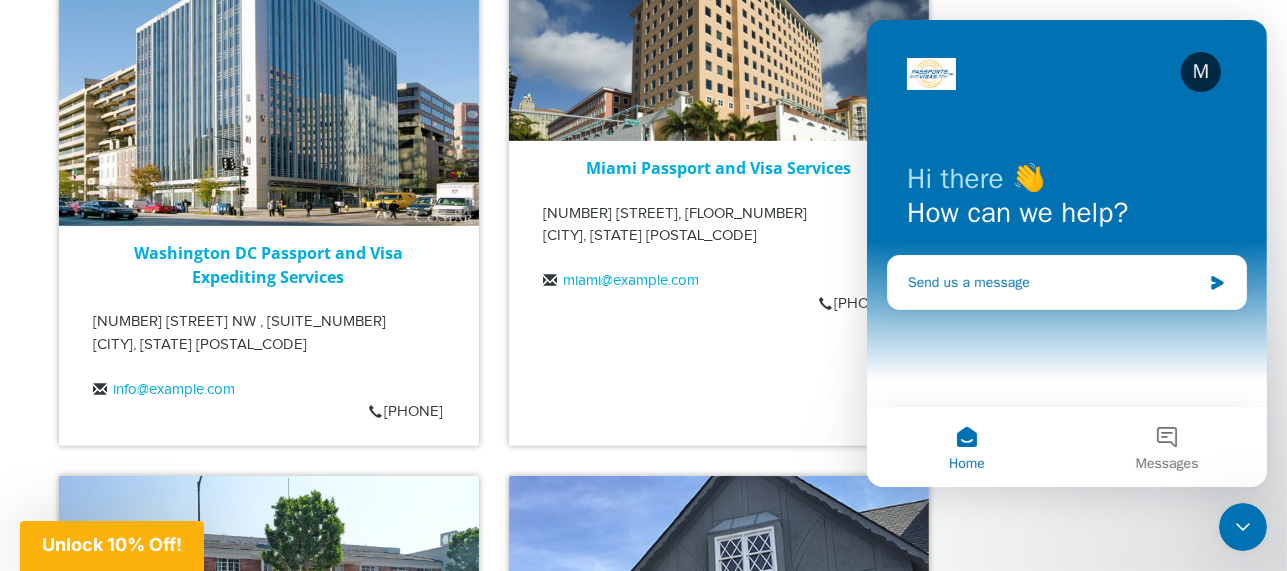 click on "Send us a message" at bounding box center [1053, 282] 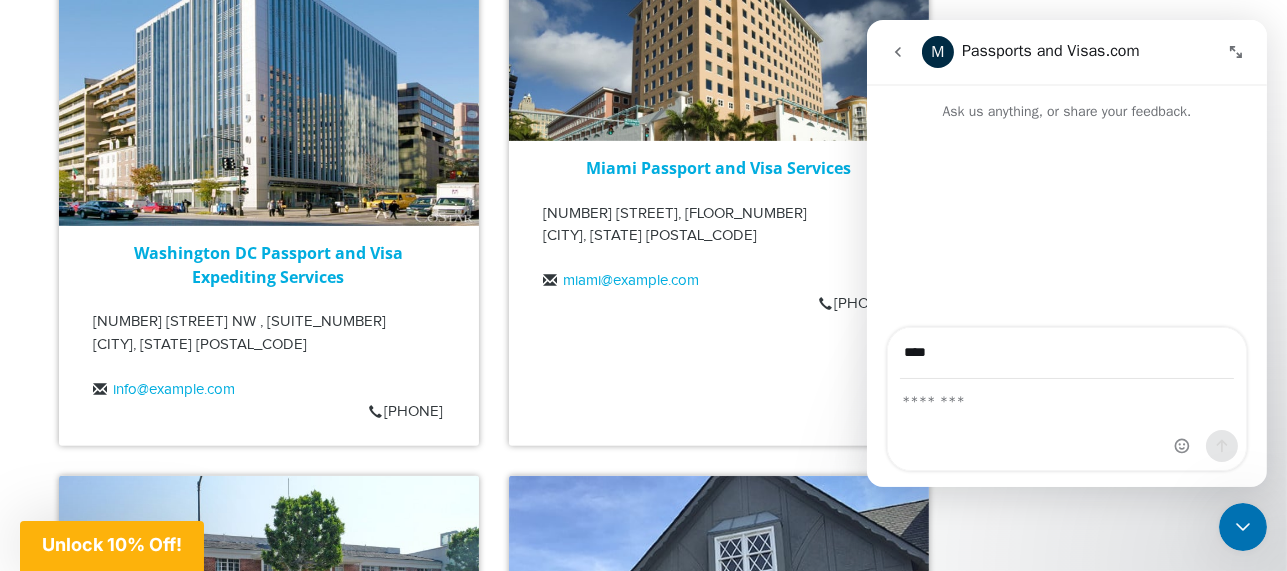 type on "**********" 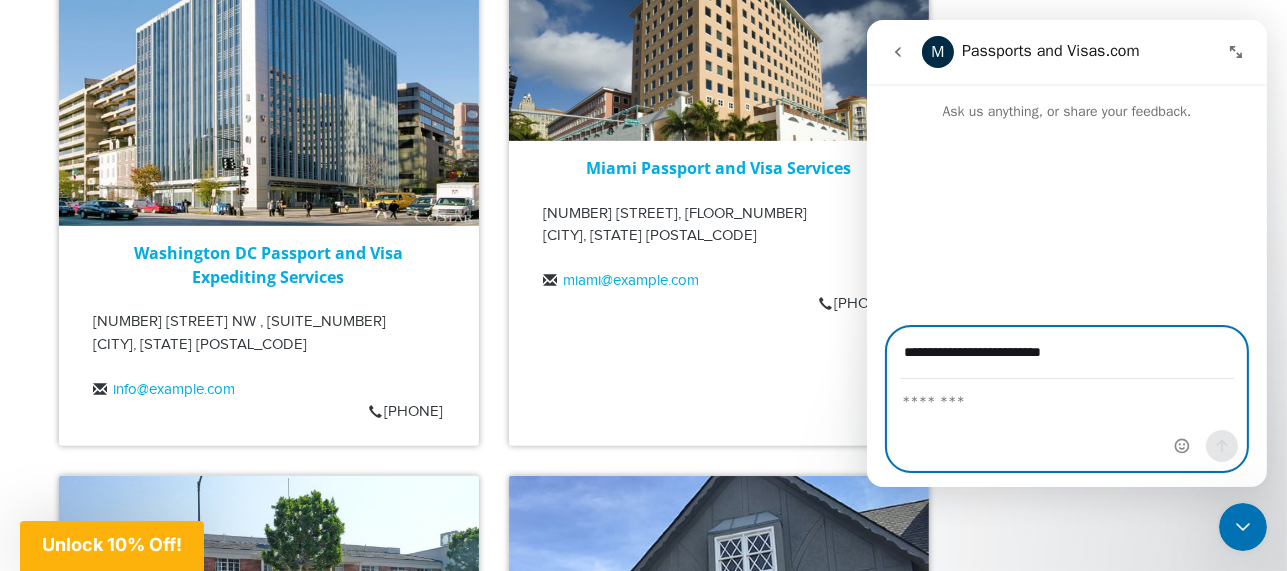 paste on "**********" 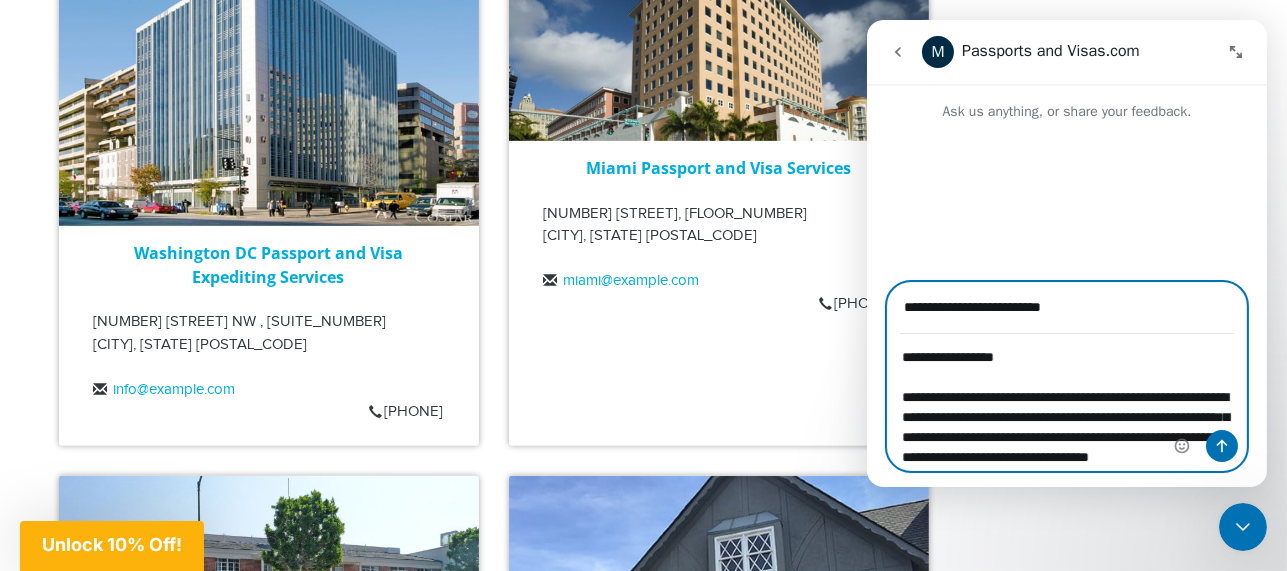 scroll, scrollTop: 196, scrollLeft: 0, axis: vertical 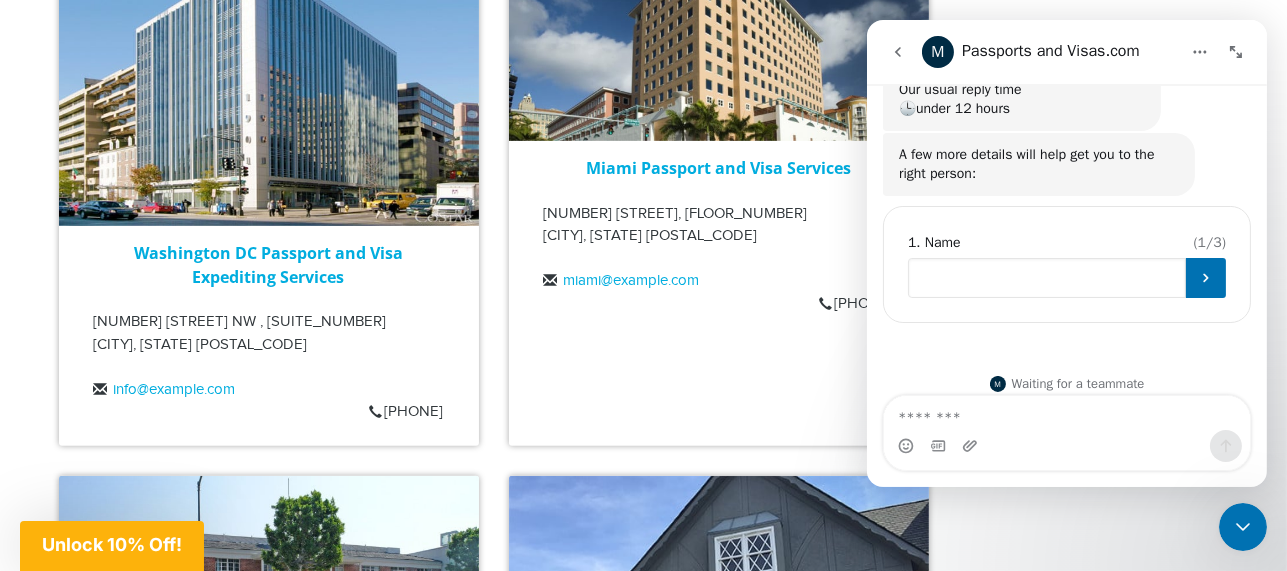 click at bounding box center [1046, 278] 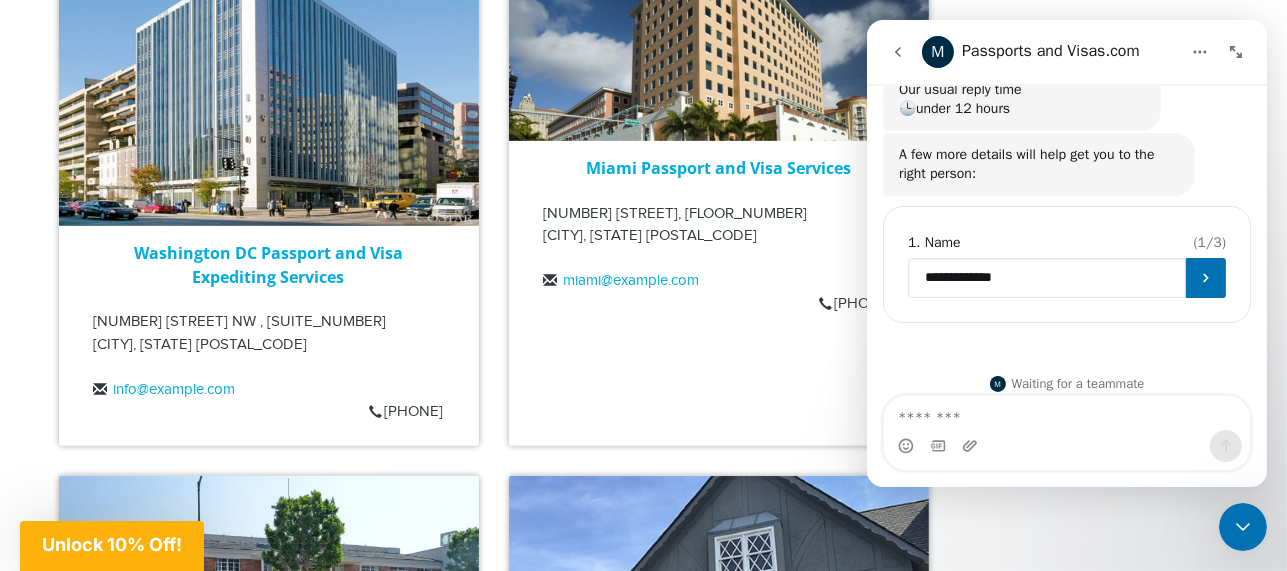type on "**********" 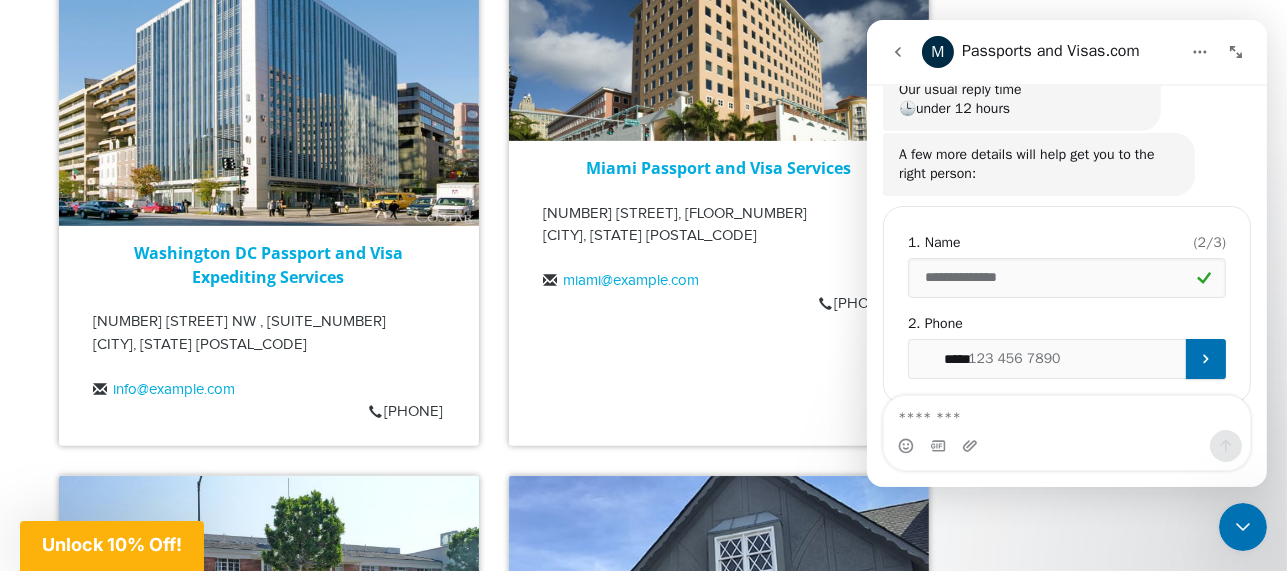 scroll, scrollTop: 577, scrollLeft: 0, axis: vertical 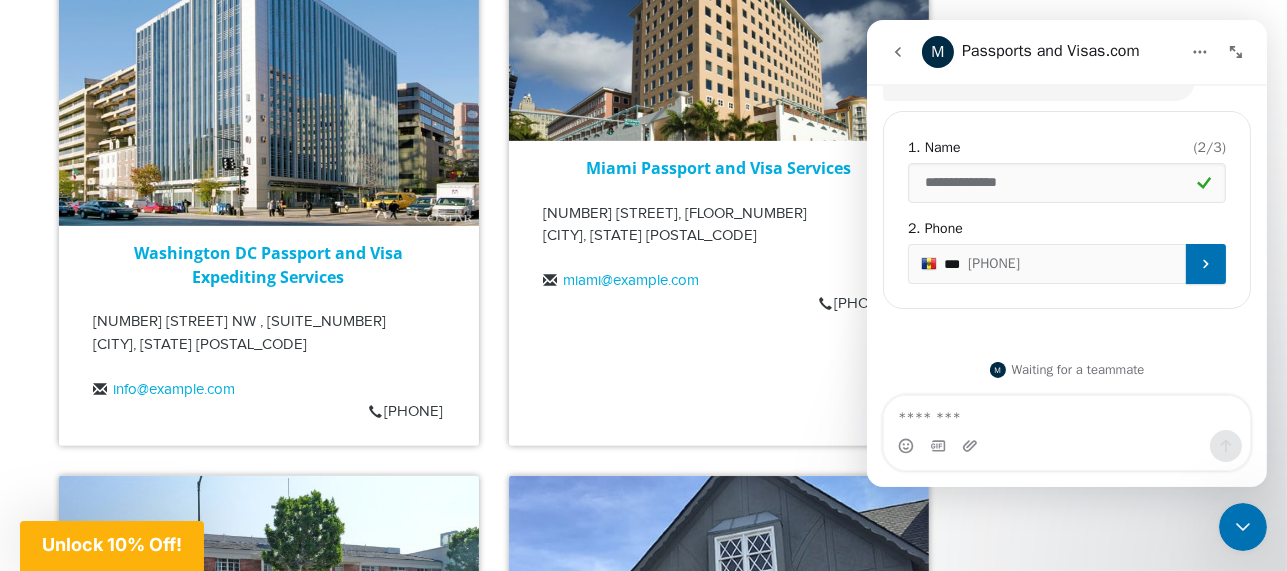 click on "***" at bounding box center (1066, 264) 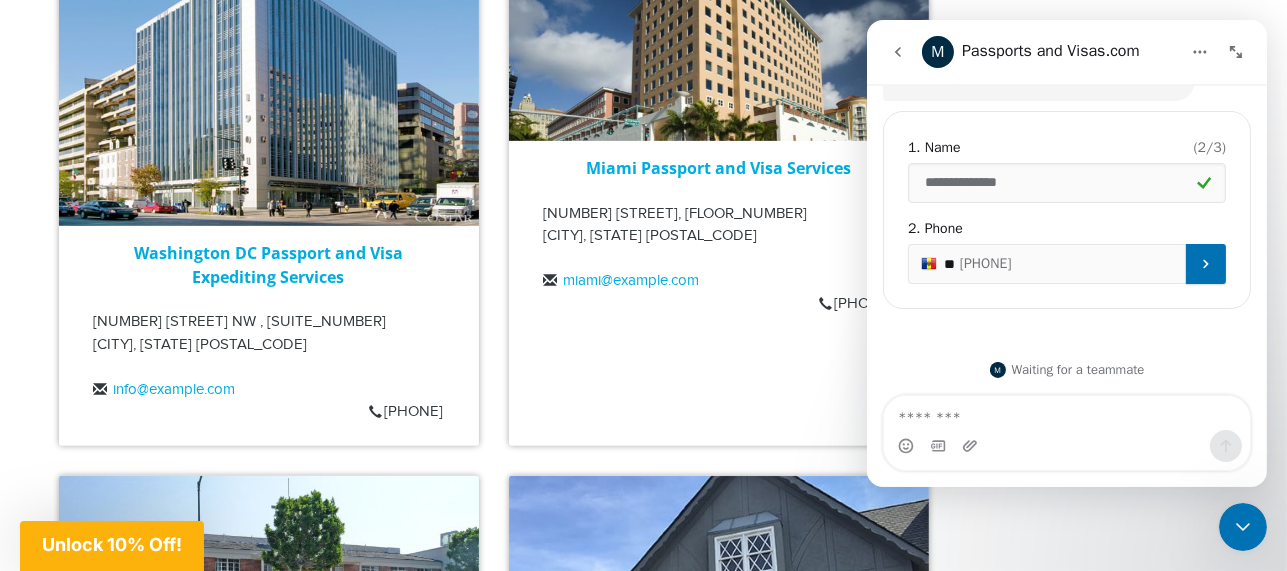 click on "**" at bounding box center [1066, 264] 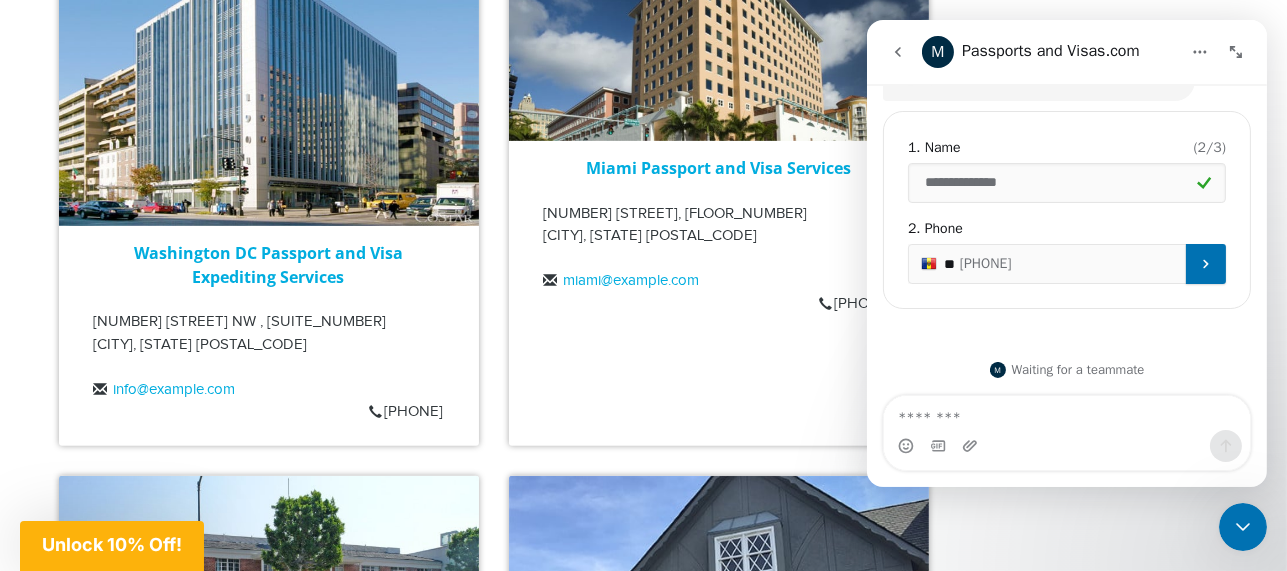 type on "*" 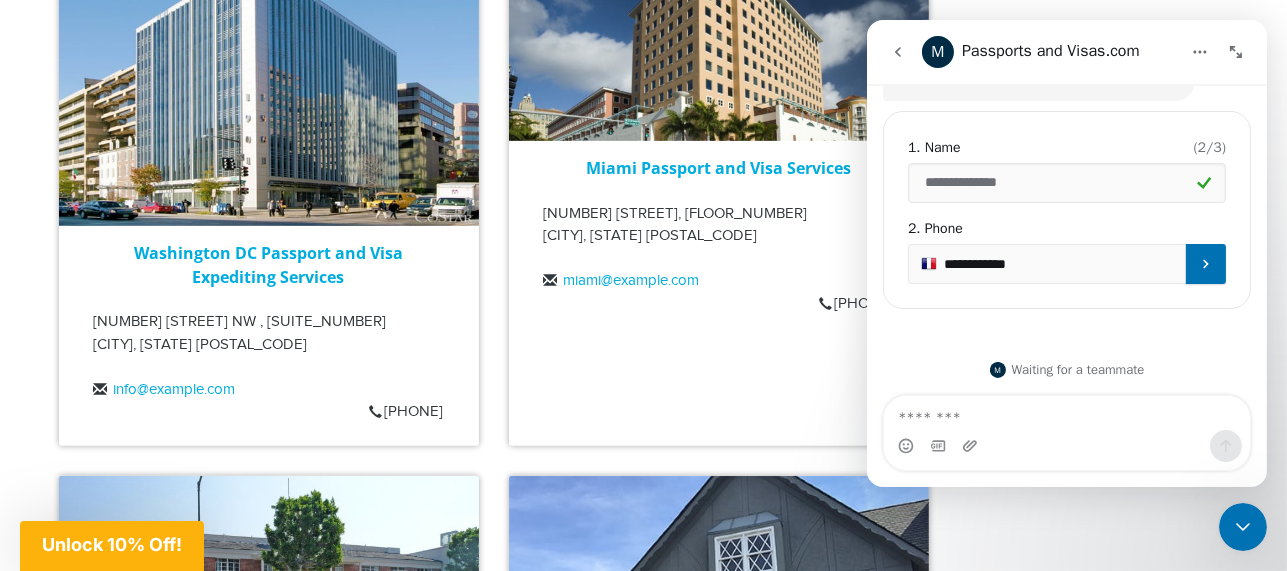 type on "**********" 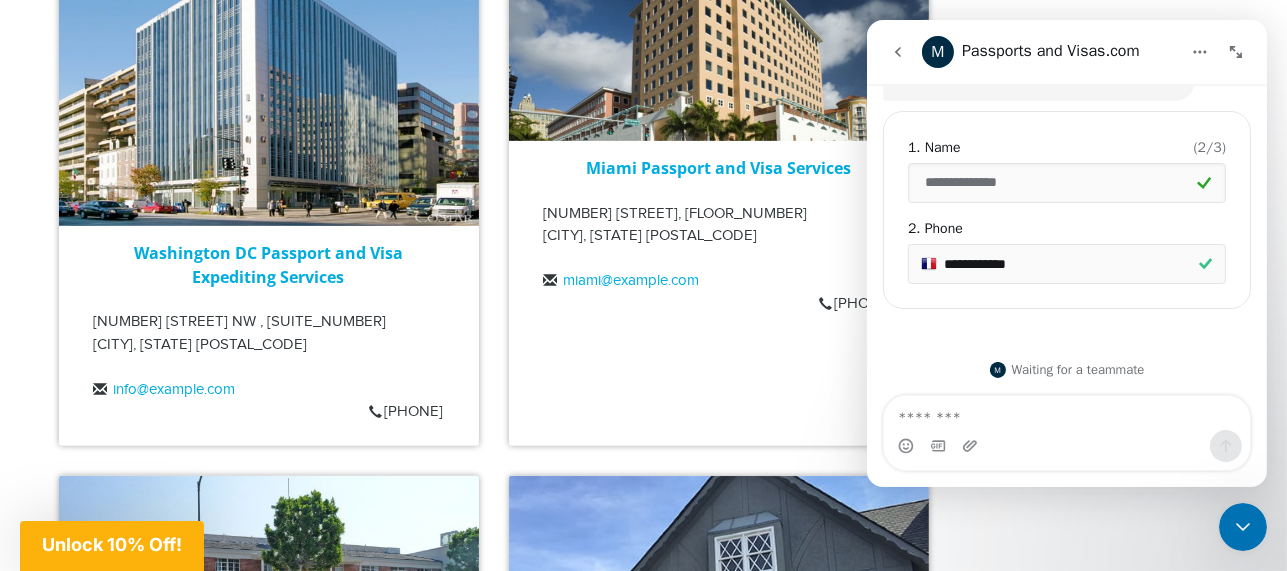 click at bounding box center [1205, 264] 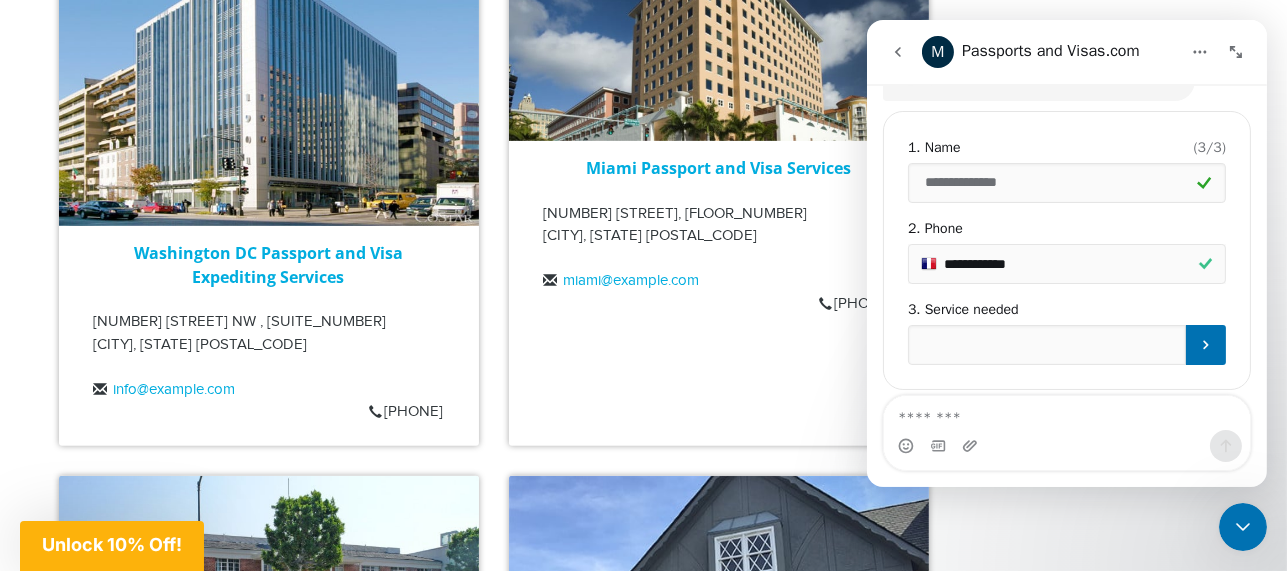 scroll, scrollTop: 658, scrollLeft: 0, axis: vertical 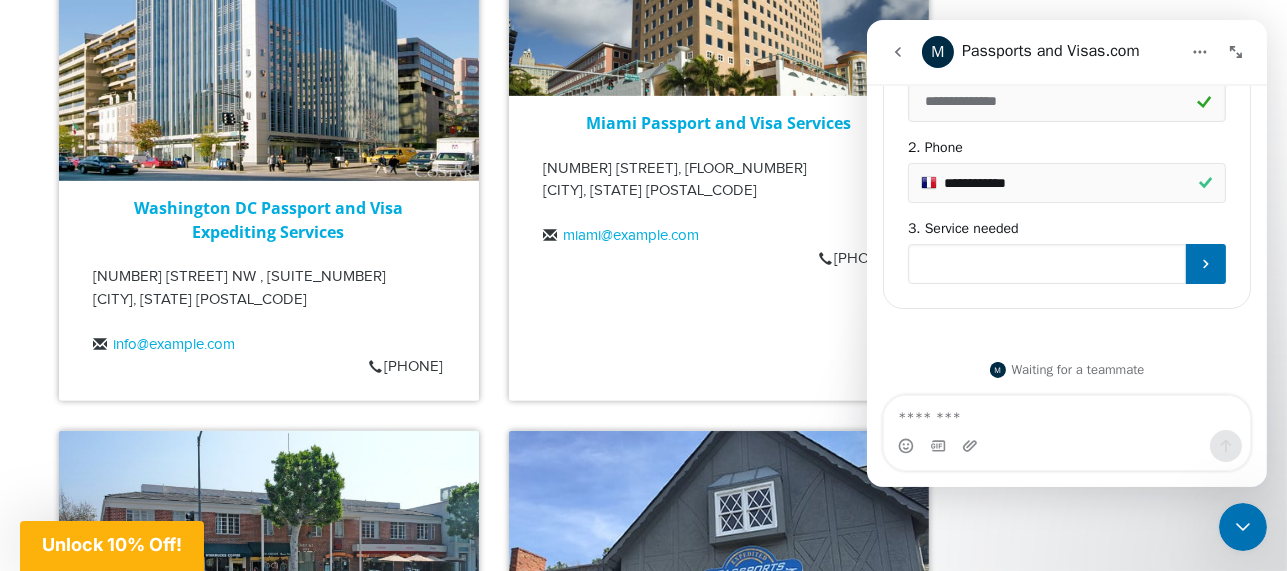 click at bounding box center [1046, 264] 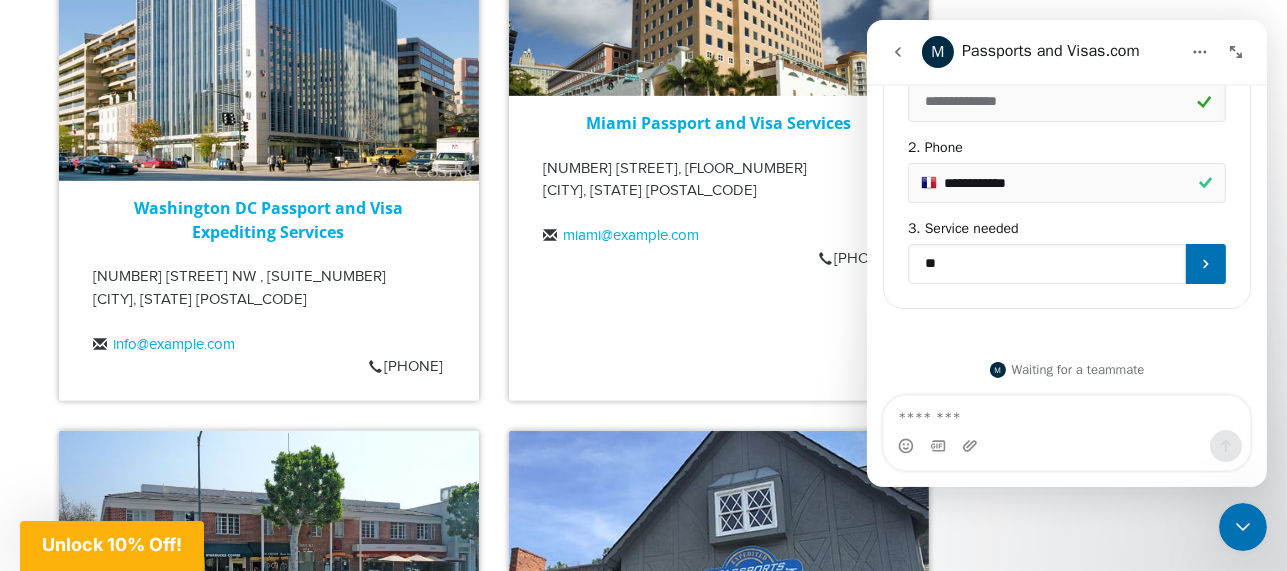 type on "*" 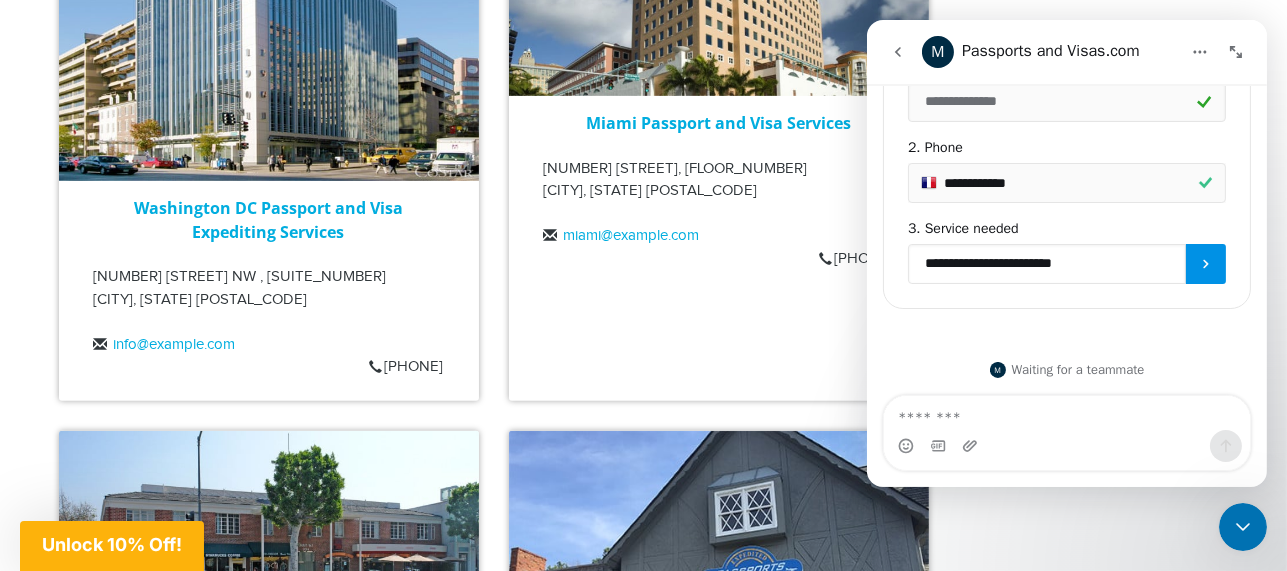 type on "**********" 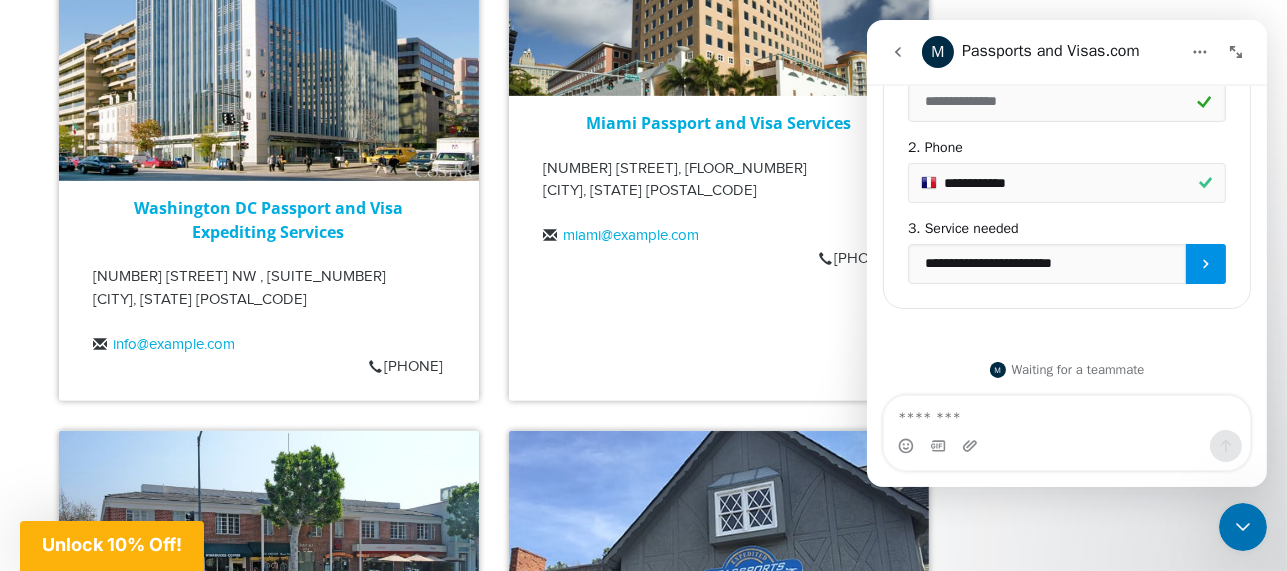 click 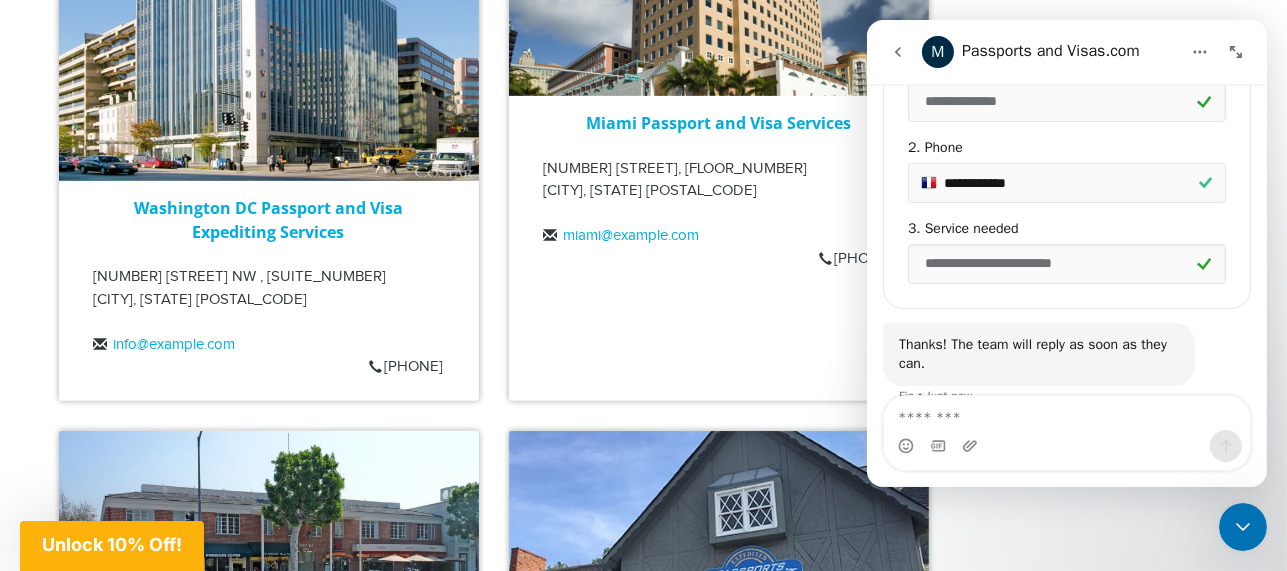 scroll, scrollTop: 744, scrollLeft: 0, axis: vertical 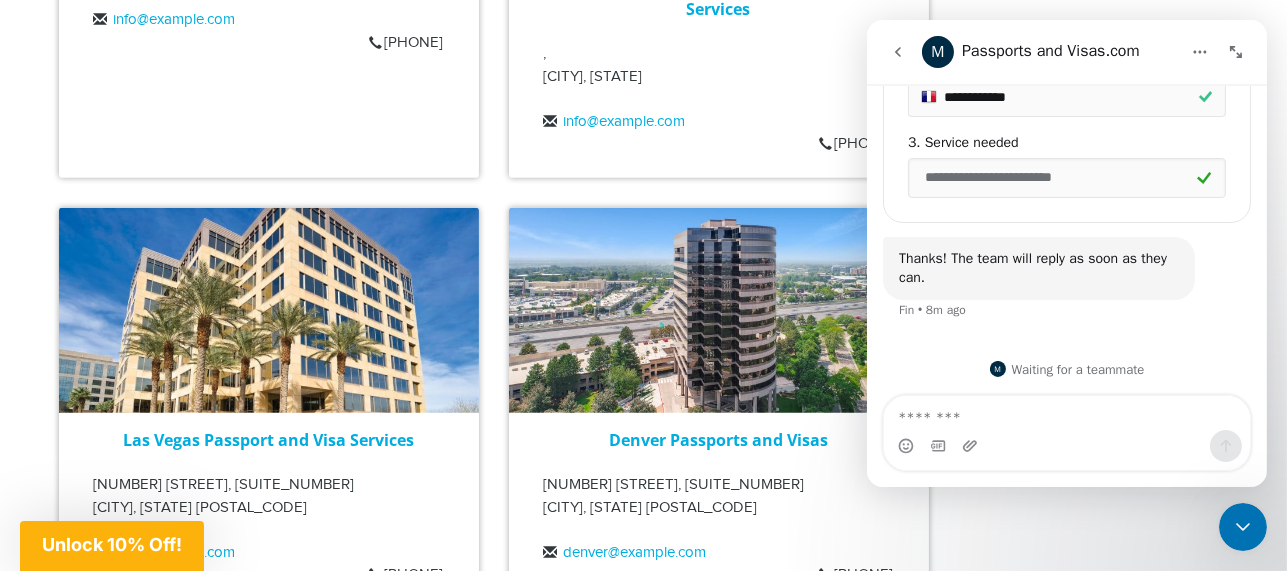 click on ",   [CITY], [STATE]" at bounding box center [719, 65] 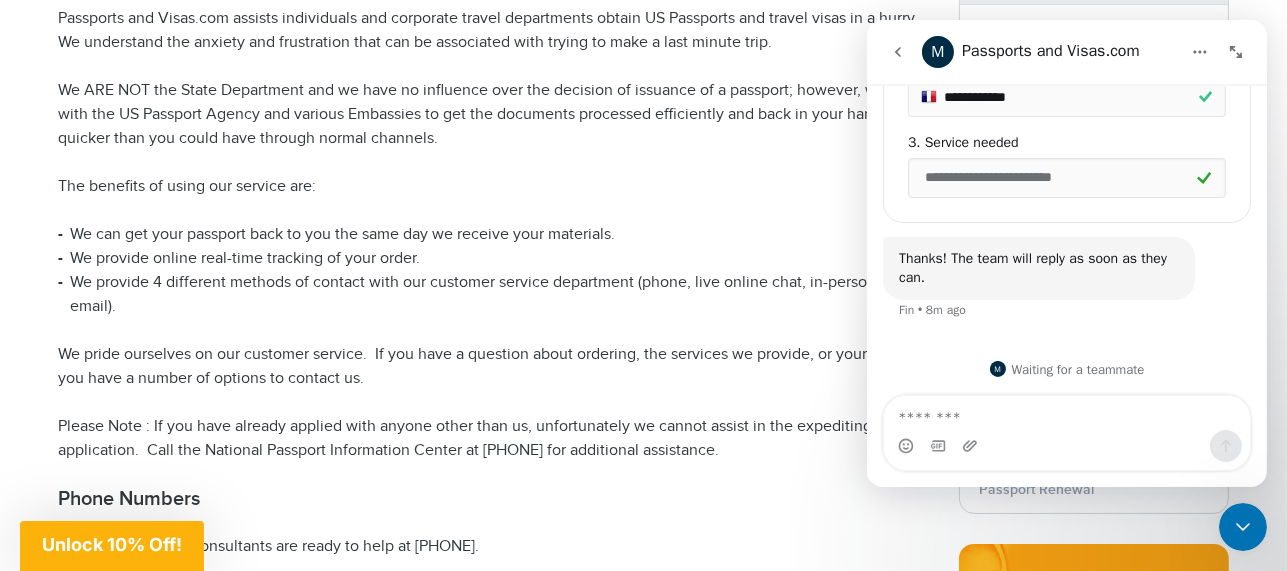 scroll, scrollTop: 255, scrollLeft: 0, axis: vertical 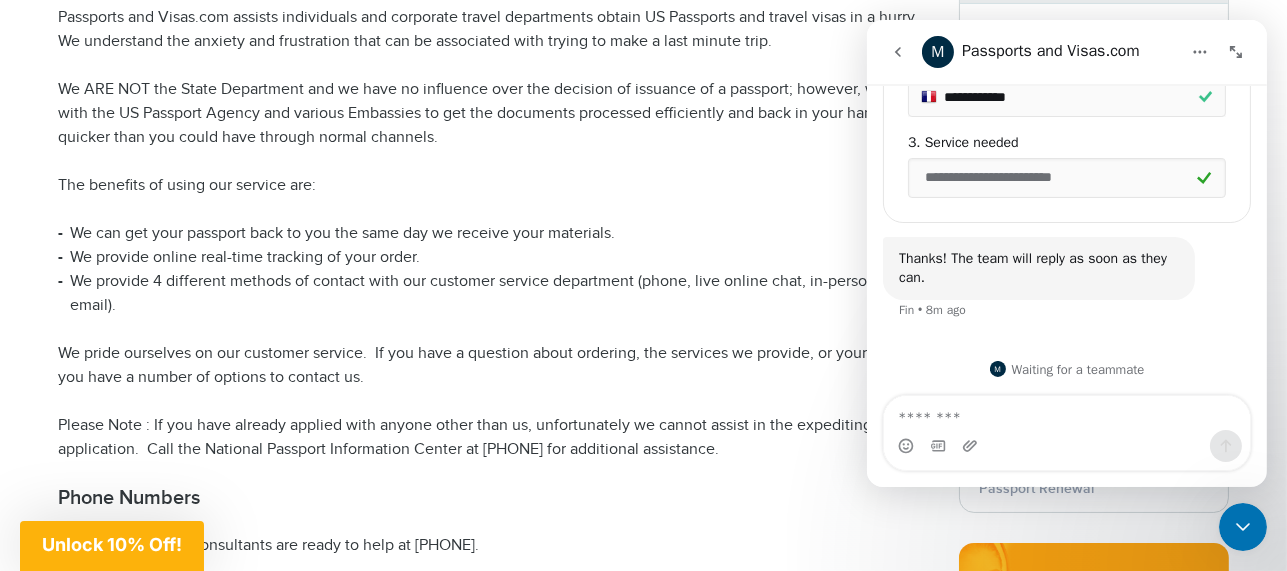 click 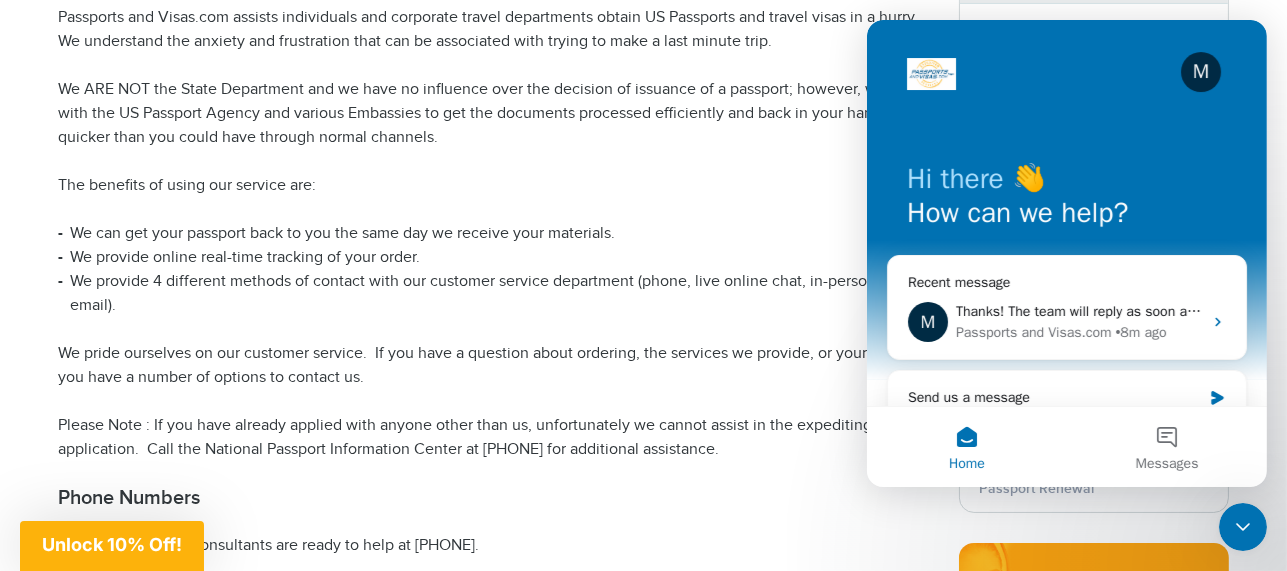 scroll, scrollTop: 0, scrollLeft: 0, axis: both 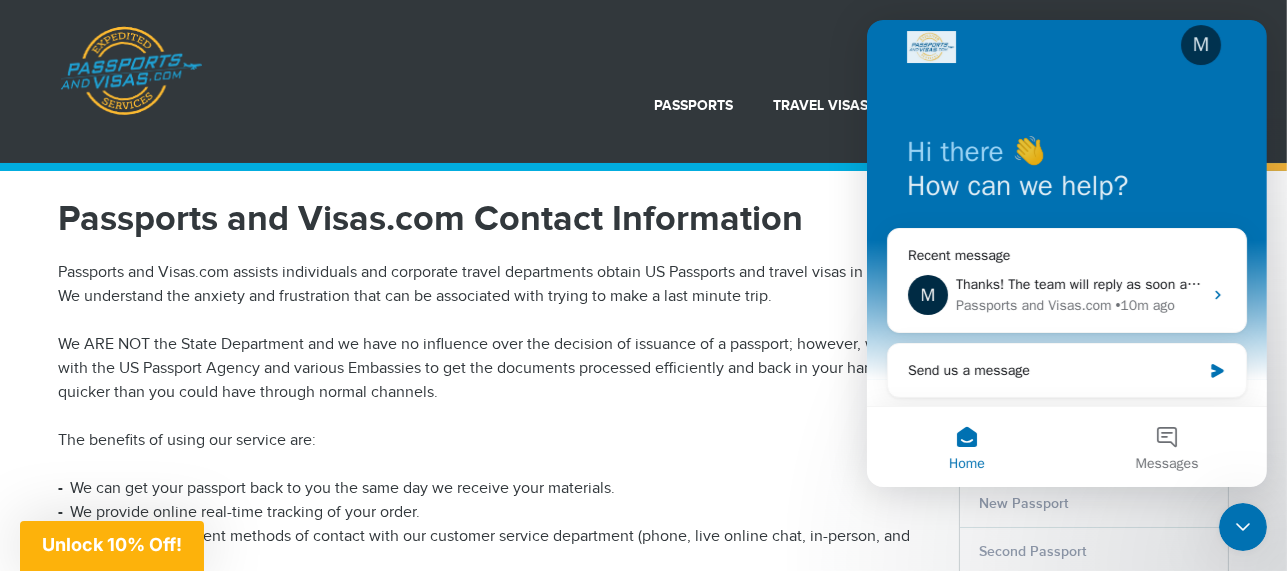 click on "Passports and Visas.com Contact Information" at bounding box center [494, 219] 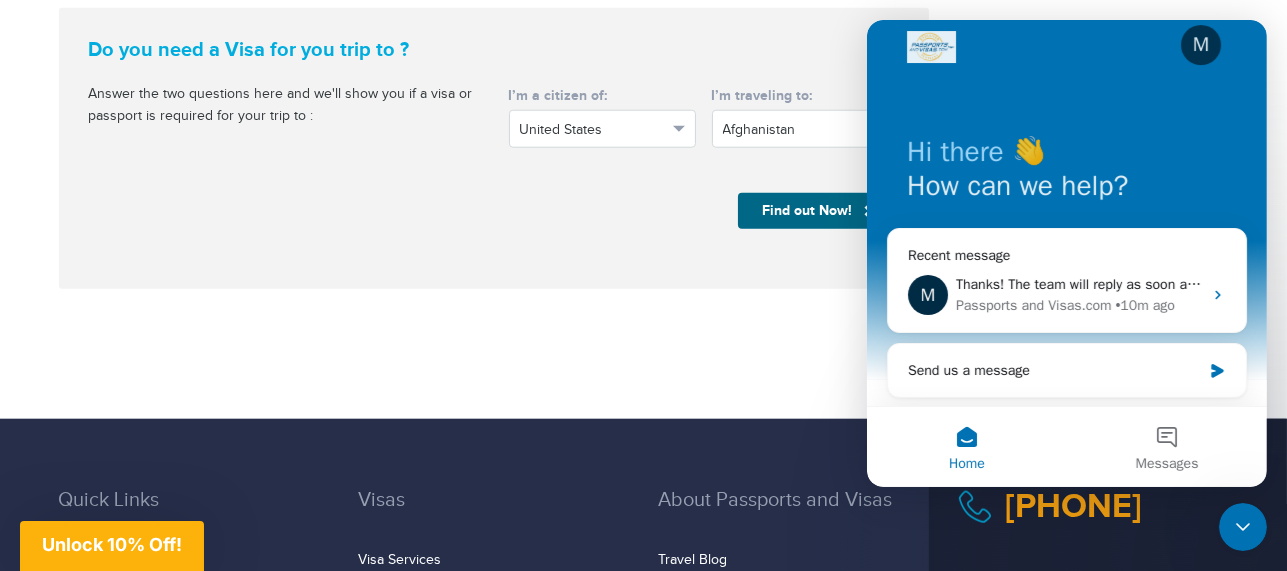 scroll, scrollTop: 3470, scrollLeft: 0, axis: vertical 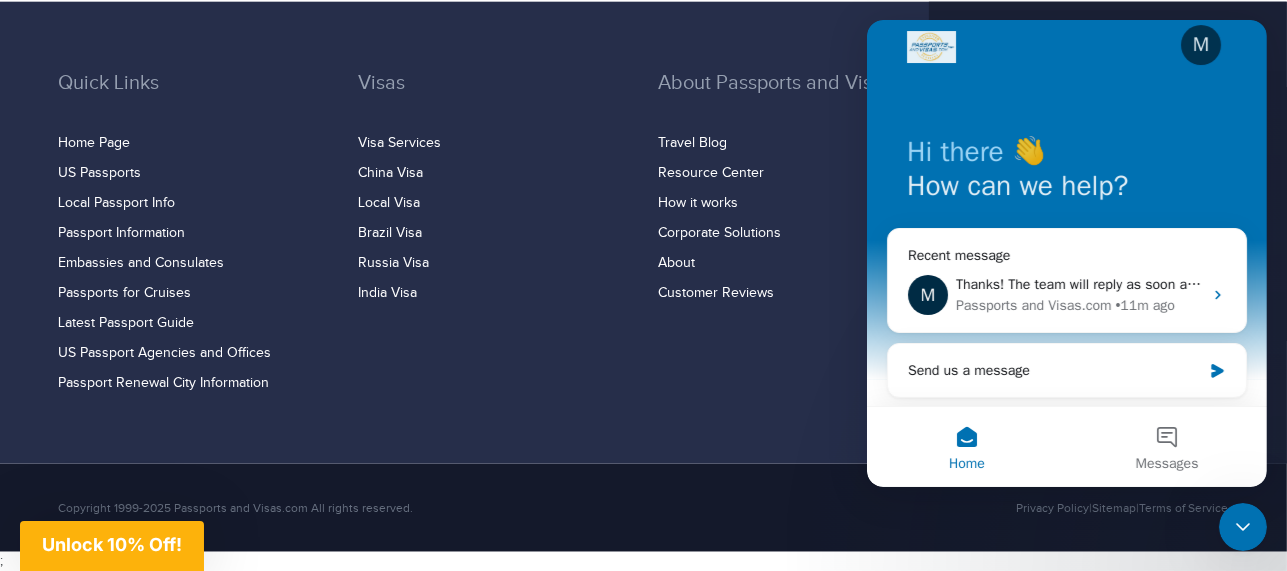click on "M Hi there 👋 How can we help? Recent message M Thanks! The team will reply as soon as they can. Passports and Visas.com •  11m ago Send us a message" at bounding box center (1066, 200) 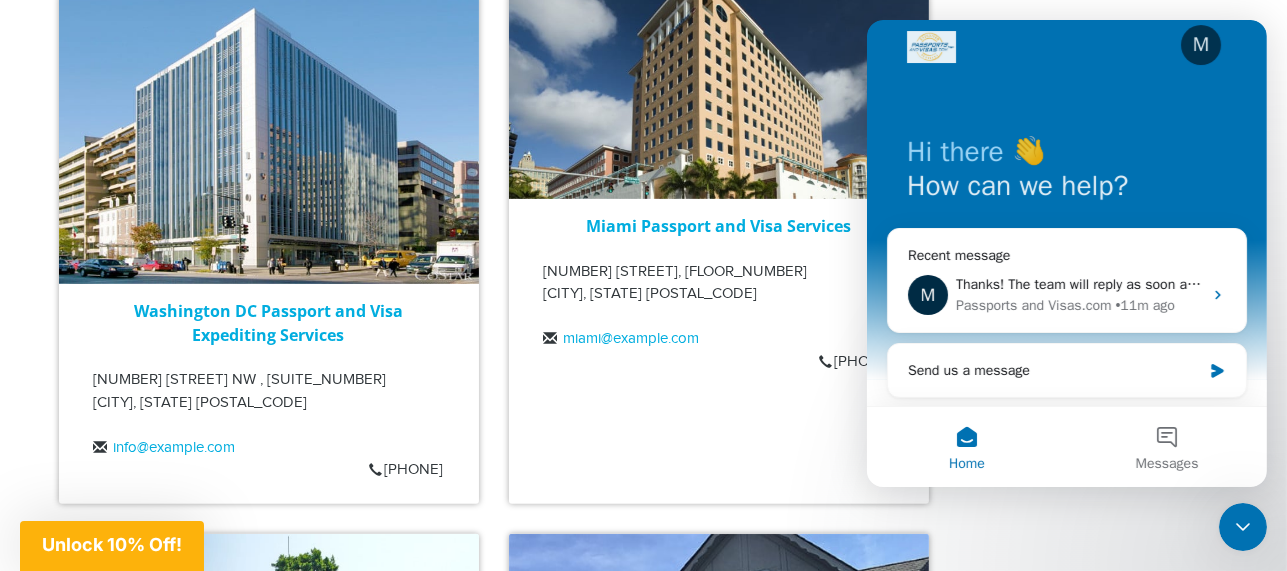 scroll, scrollTop: 1509, scrollLeft: 0, axis: vertical 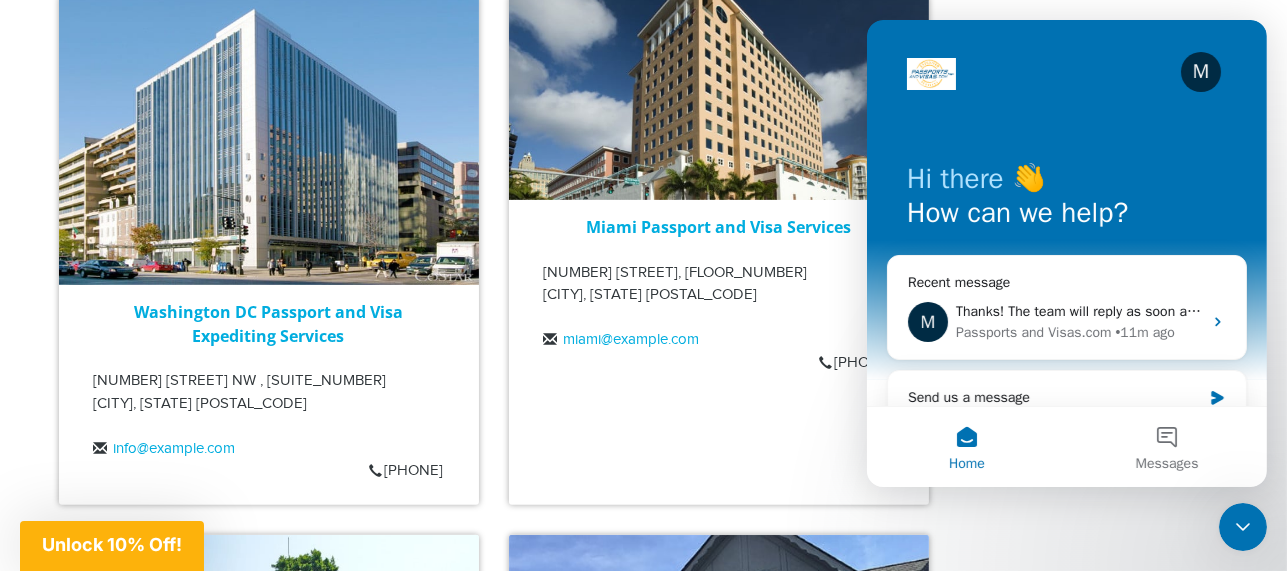 click on "M Hi there 👋 How can we help? Recent message M Thanks! The team will reply as soon as they can. Passports and Visas.com •  11m ago Send us a message" at bounding box center (1066, 227) 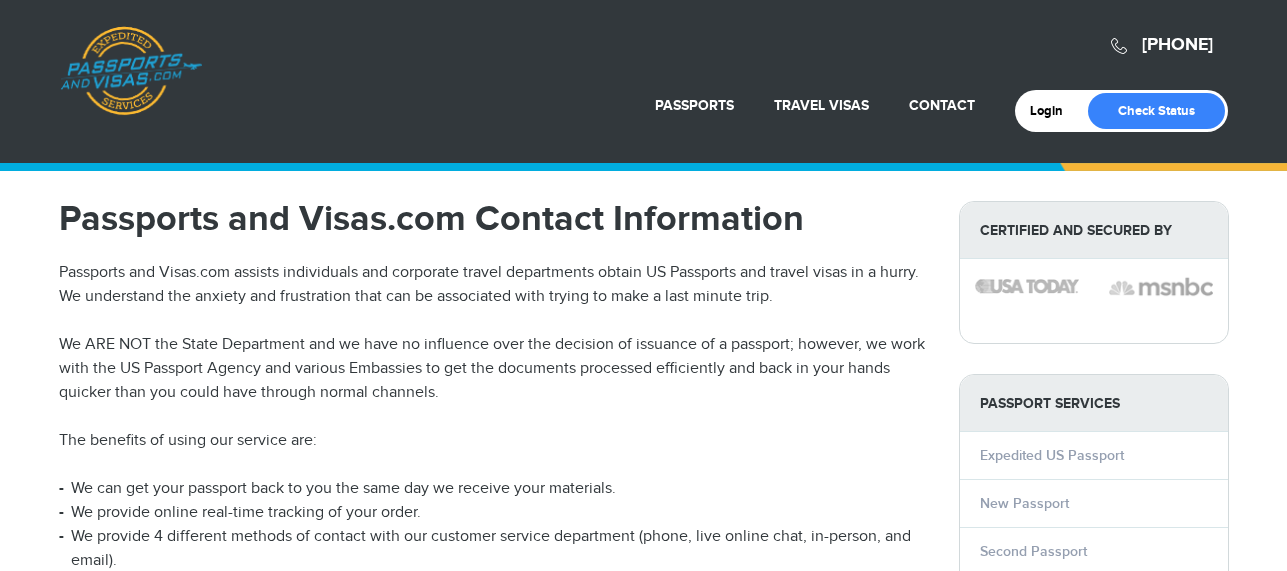 scroll, scrollTop: 1509, scrollLeft: 0, axis: vertical 